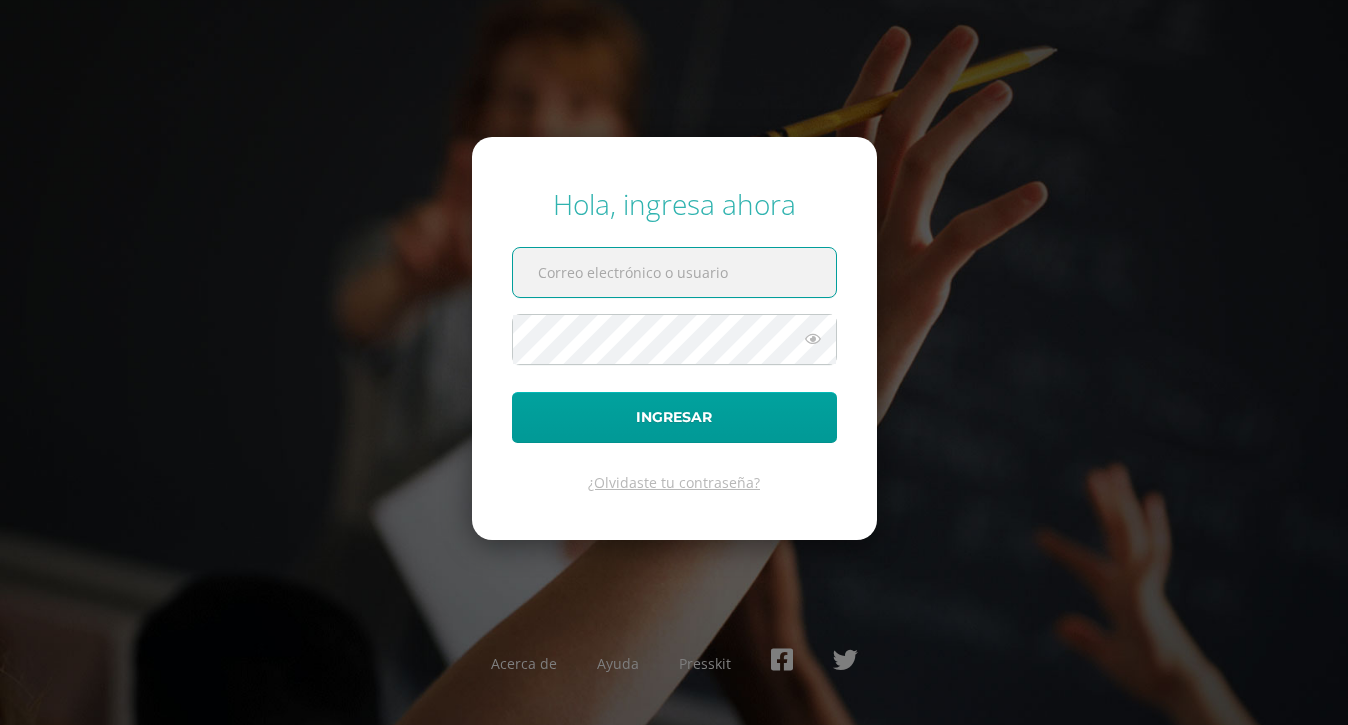 scroll, scrollTop: 0, scrollLeft: 0, axis: both 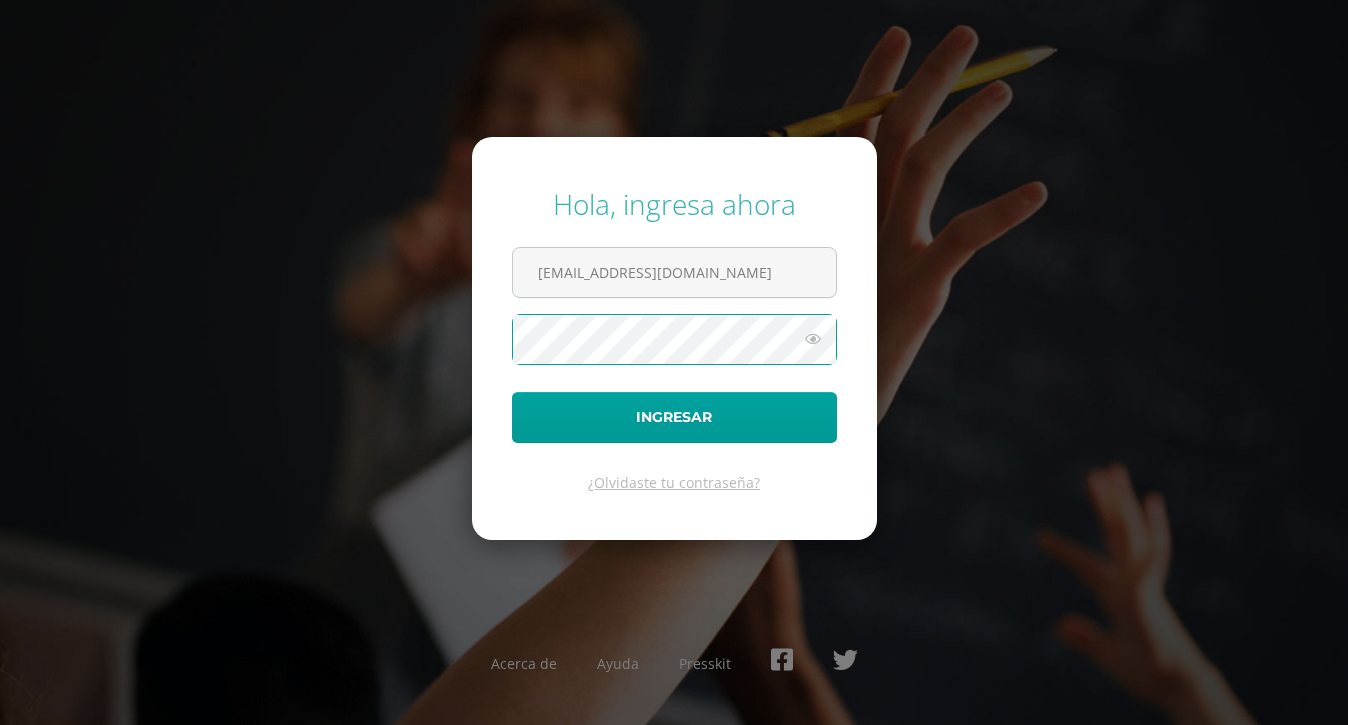 click on "Ingresar" at bounding box center (674, 417) 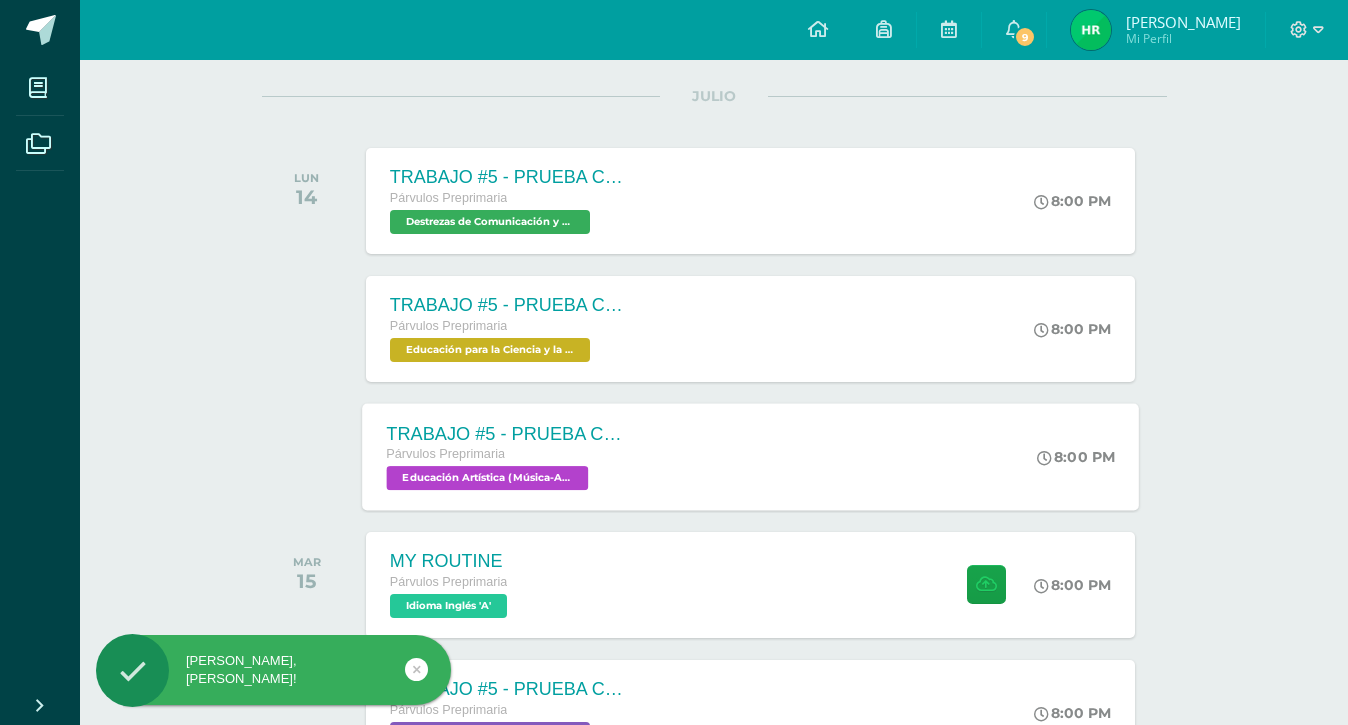 scroll, scrollTop: 249, scrollLeft: 0, axis: vertical 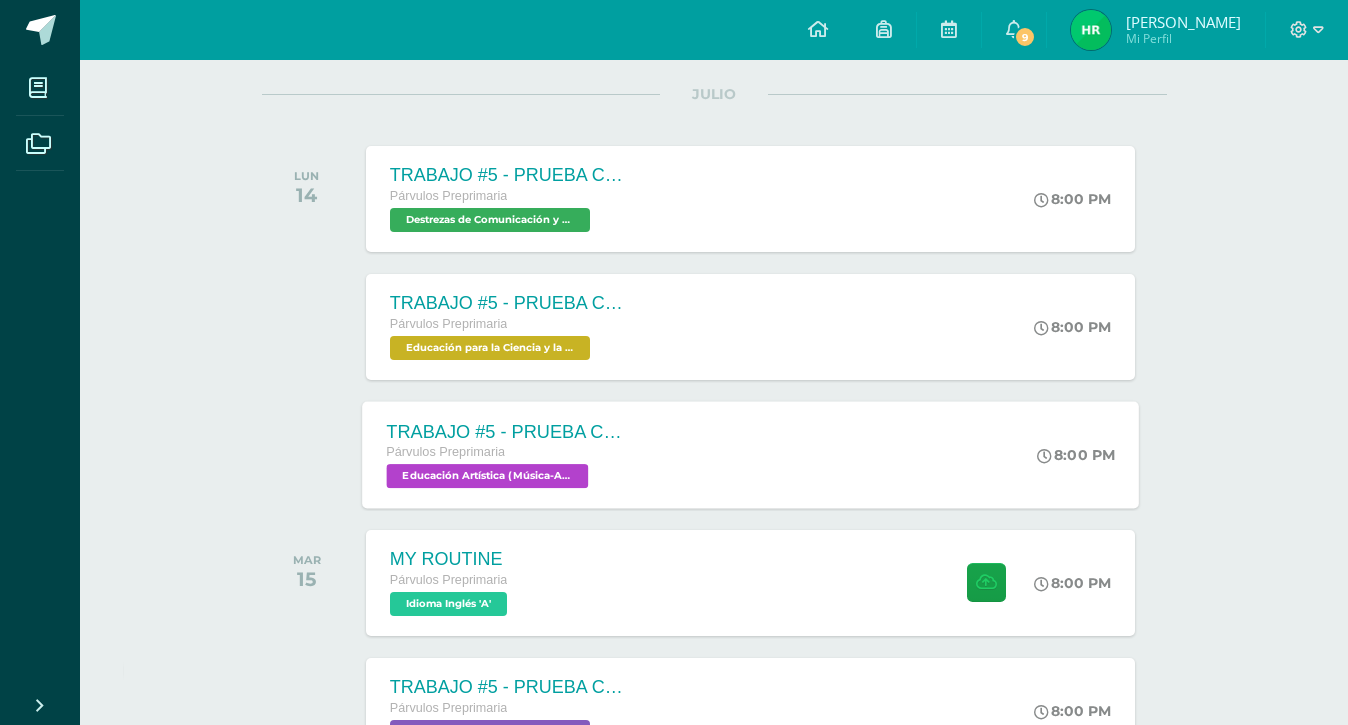 click on "TRABAJO #5 - PRUEBA CORTA 1
Párvulos Preprimaria
Educación Artística (Música-Artes Visuales) 'A'
8:00 PM
TRABAJO #5 - PRUEBA CORTA 1
Educación Artística (Música-Artes Visuales)
Cargando contenido" at bounding box center [750, 454] 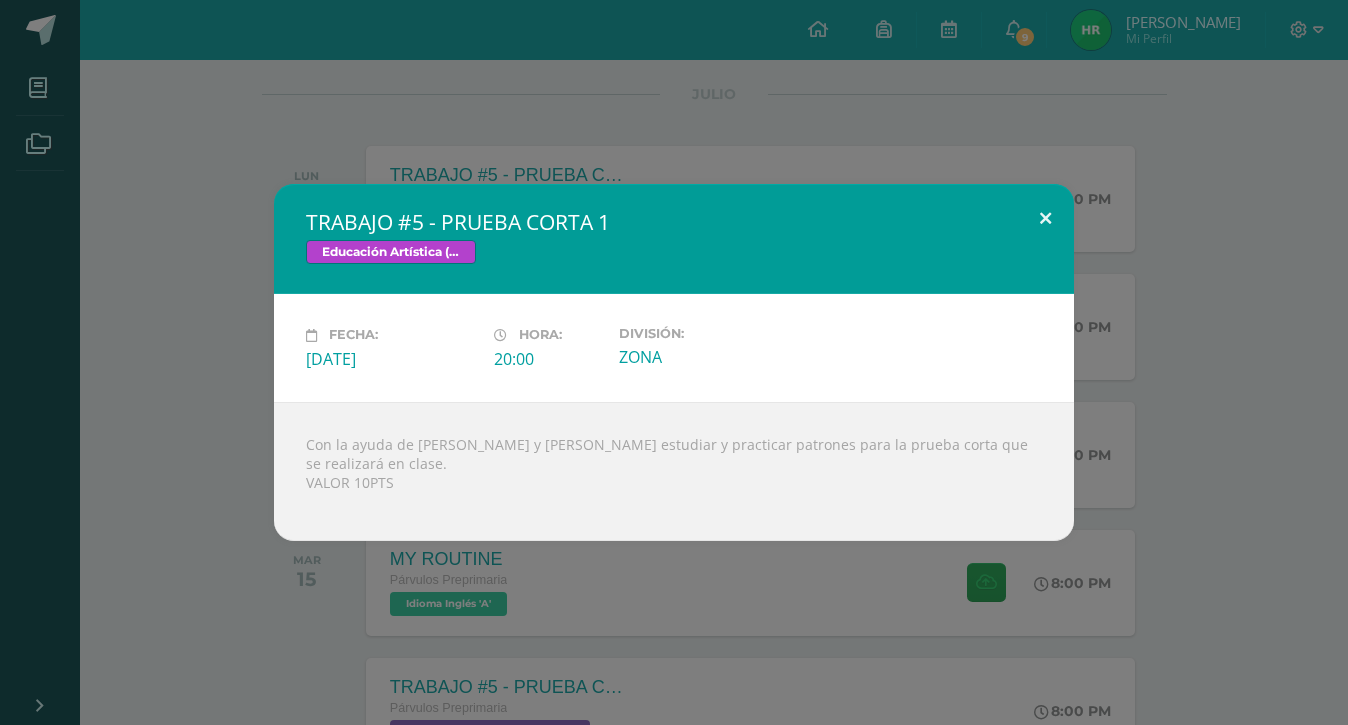 click at bounding box center [1045, 218] 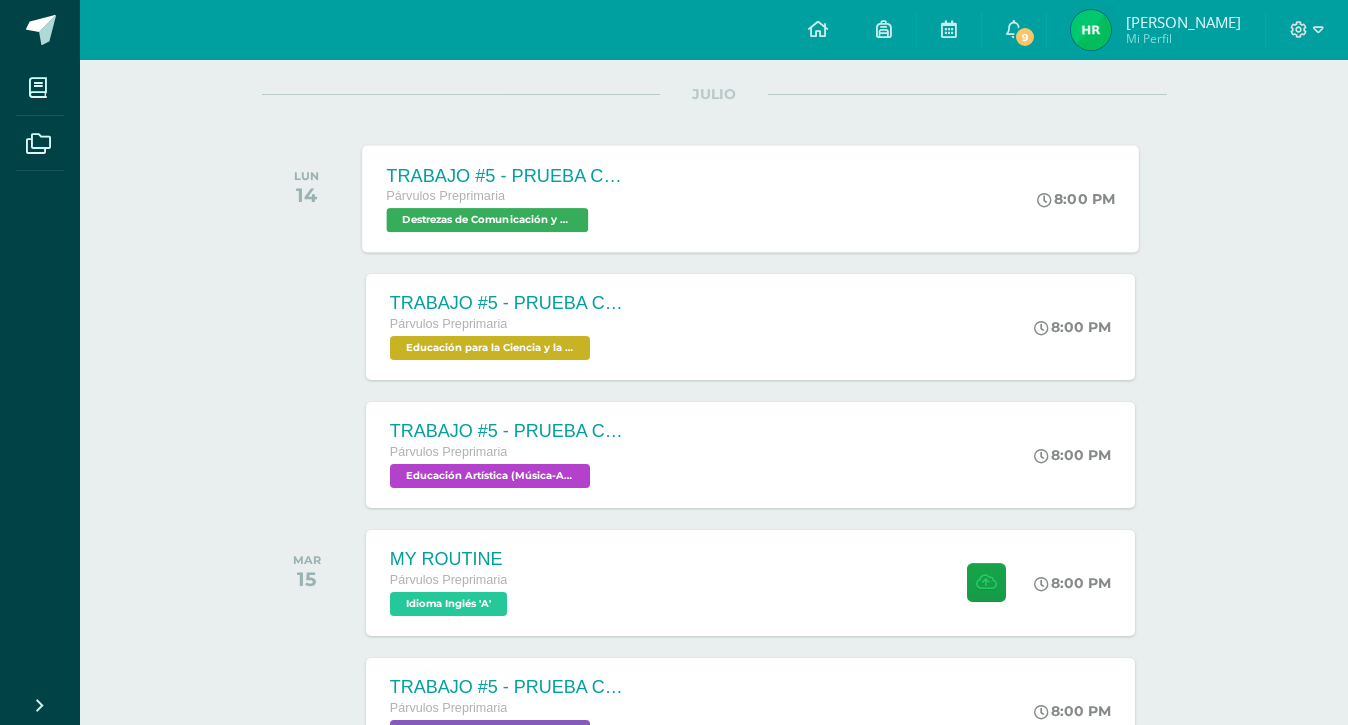 click on "TRABAJO #5 - PRUEBA CORTA 2.
Párvulos Preprimaria
Destrezas de Comunicación y Lenguaje 'A'
8:00 PM
TRABAJO #5 - PRUEBA CORTA 2.
Destrezas de Comunicación y Lenguaje
Cargando contenido" at bounding box center [750, 198] 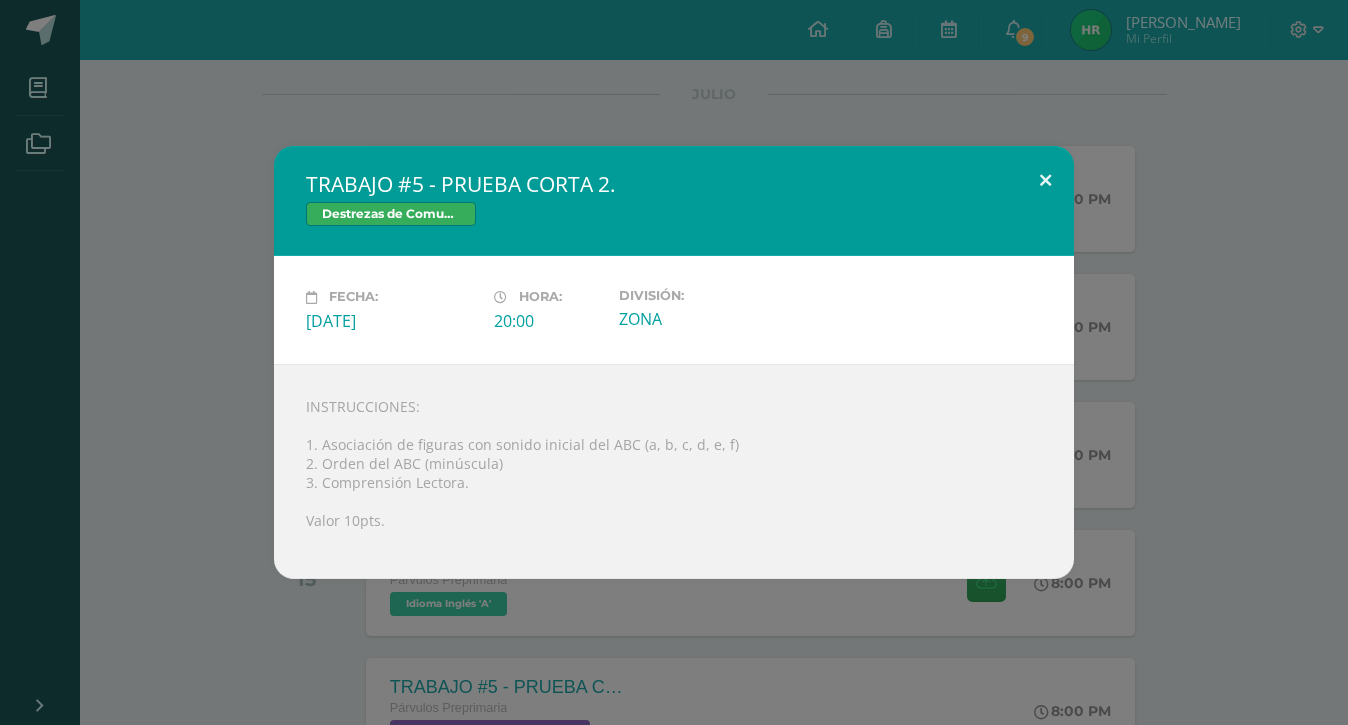 click at bounding box center [1045, 180] 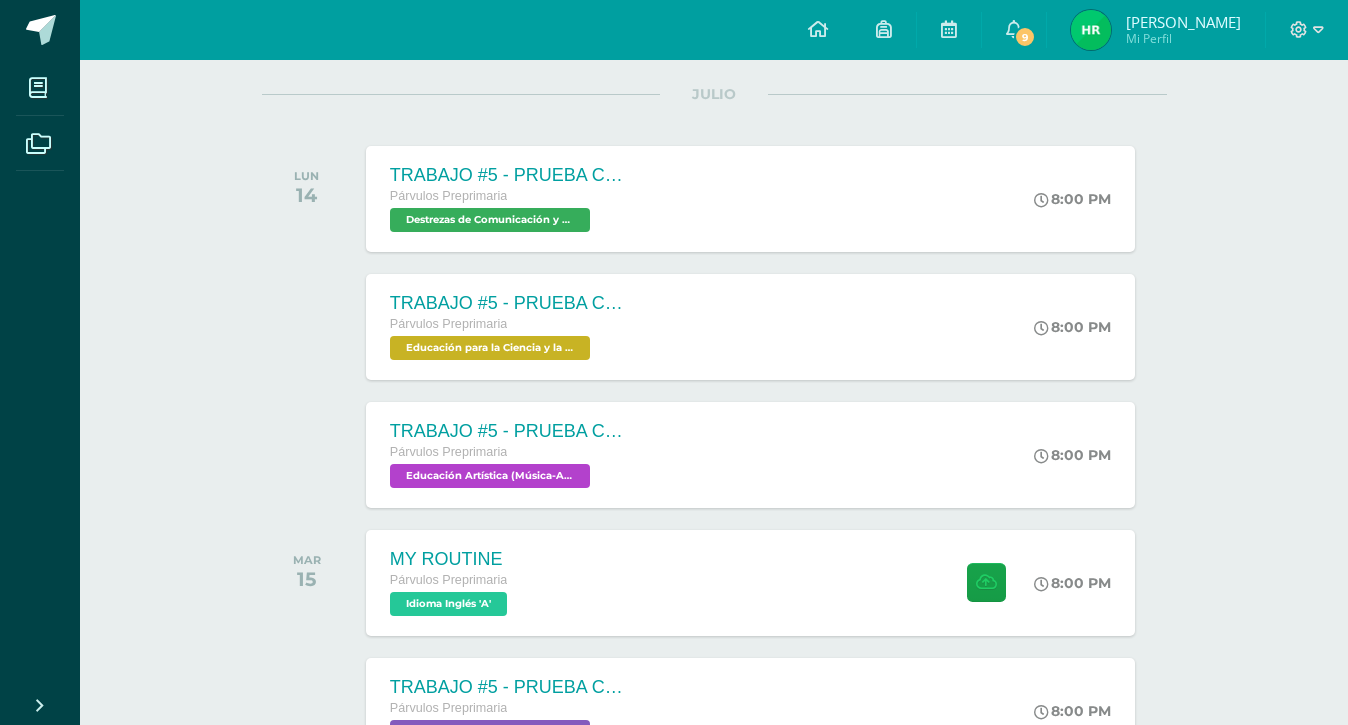click on "TRABAJO #5 - PRUEBA CORTA 3.
Párvulos Preprimaria
Educación para la Ciencia y la Ciudadanía 'A'
8:00 PM
TRABAJO #5 - PRUEBA CORTA 3.
Educación para la Ciencia y la Ciudadanía
Cargando contenido" at bounding box center [750, 327] 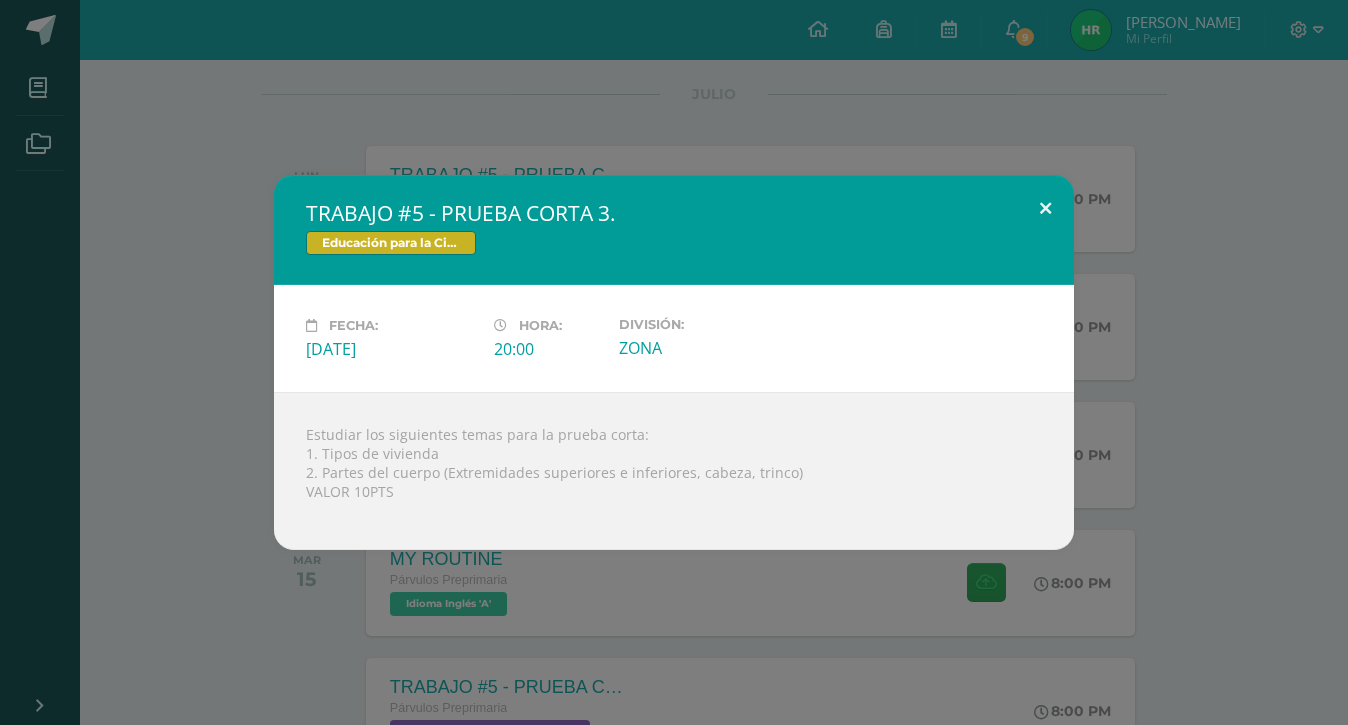 click at bounding box center [1045, 209] 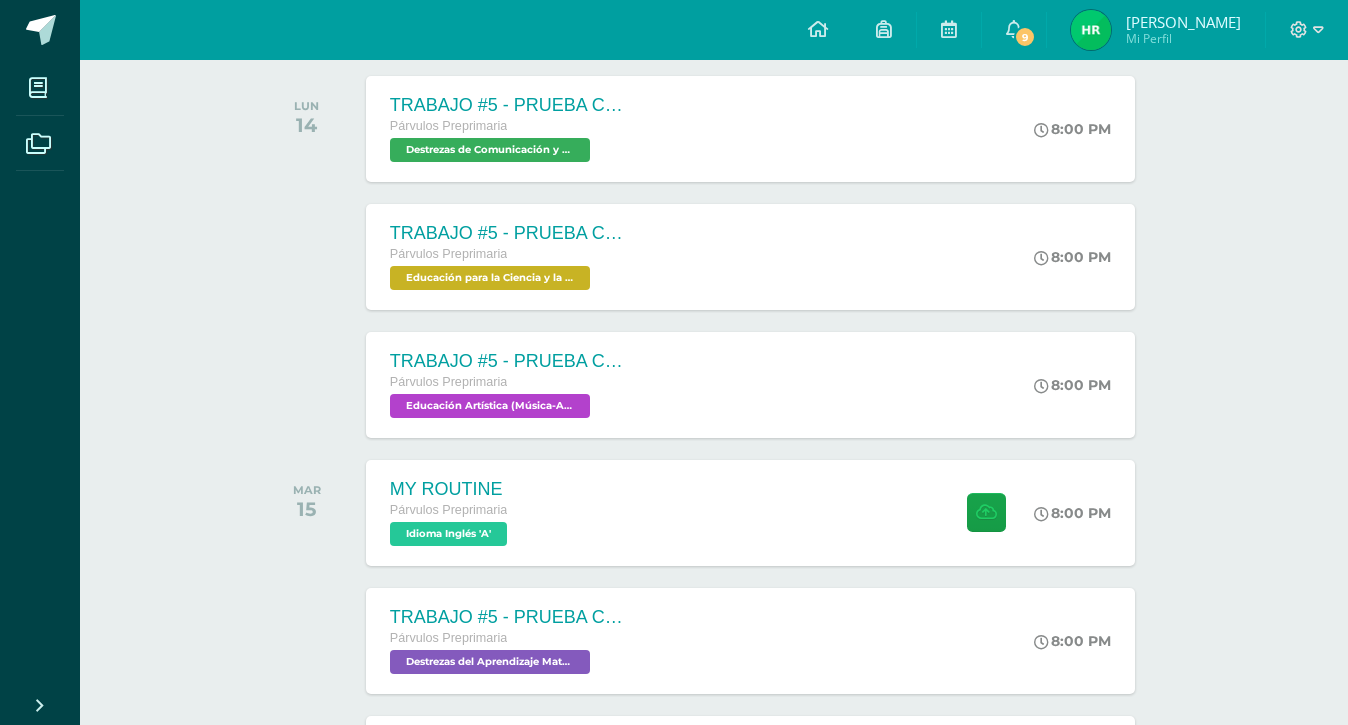 scroll, scrollTop: 320, scrollLeft: 0, axis: vertical 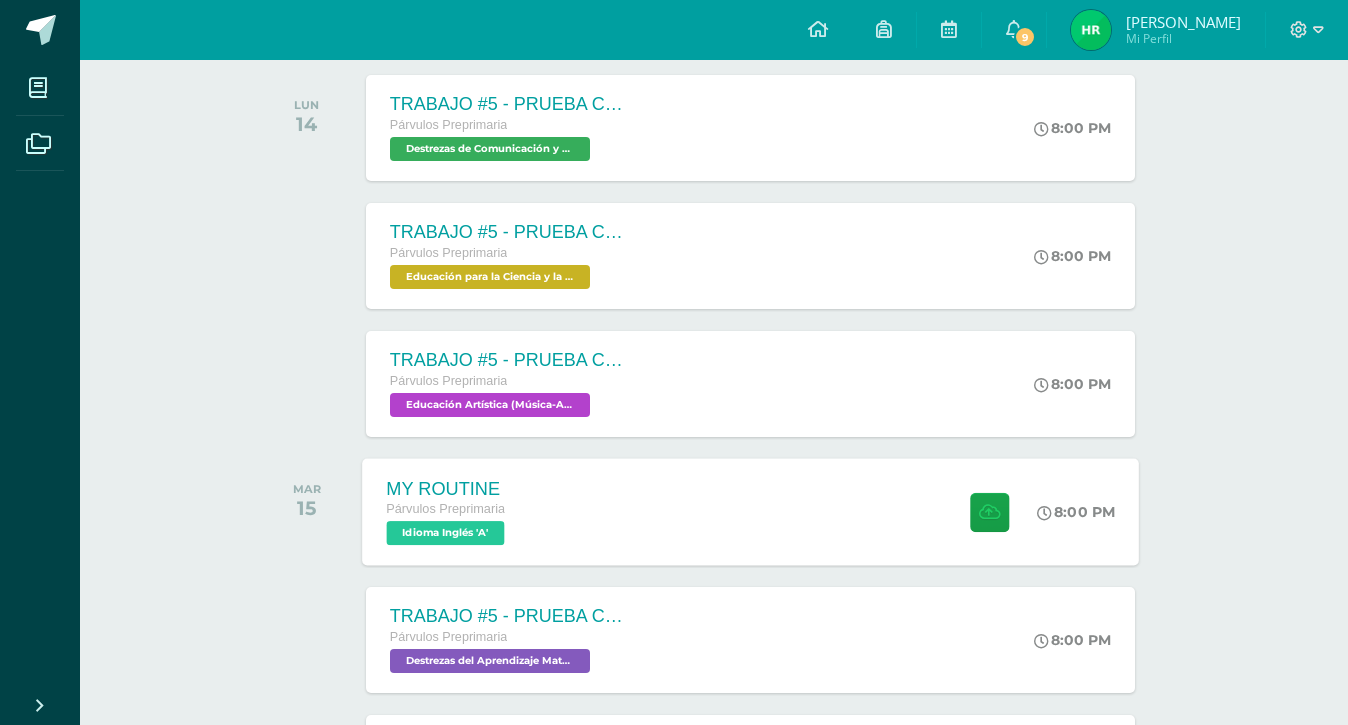 click on "MY ROUTINE
Párvulos Preprimaria
Idioma Inglés 'A'
8:00 PM
MY ROUTINE
Idioma Inglés" at bounding box center [750, 511] 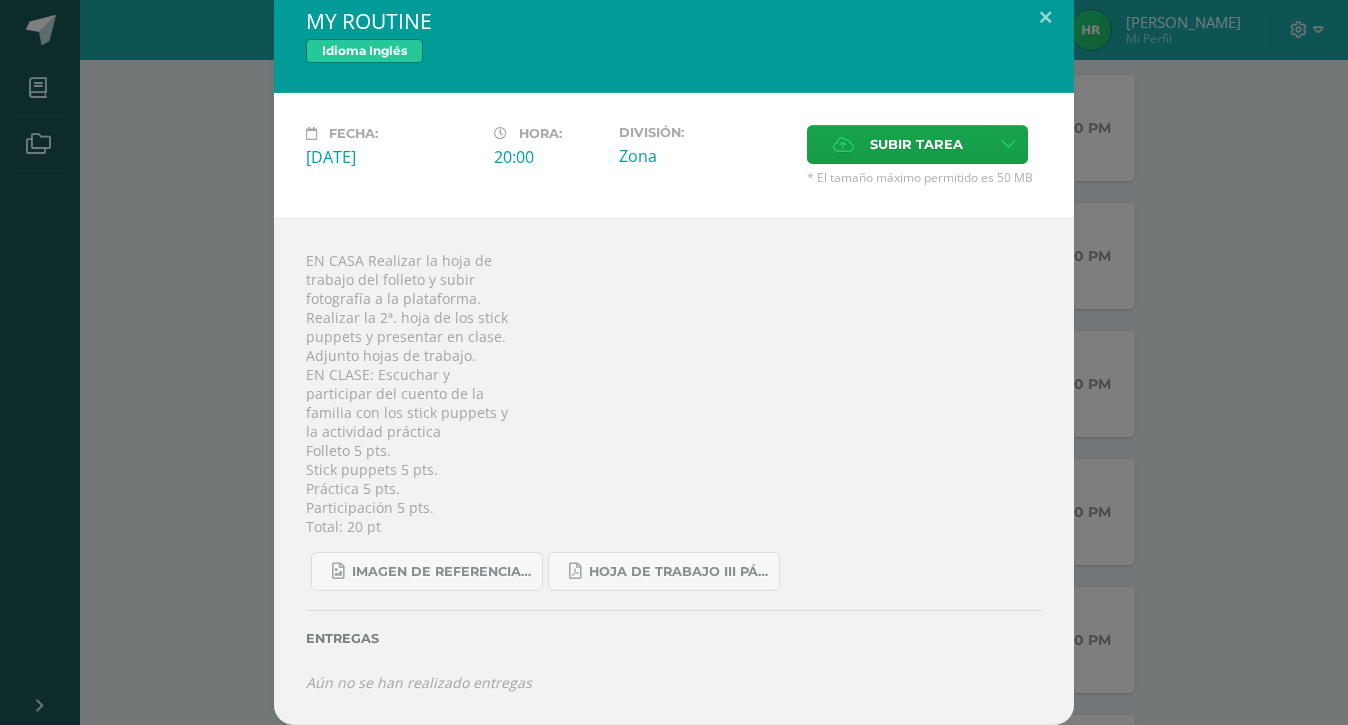 scroll, scrollTop: 17, scrollLeft: 0, axis: vertical 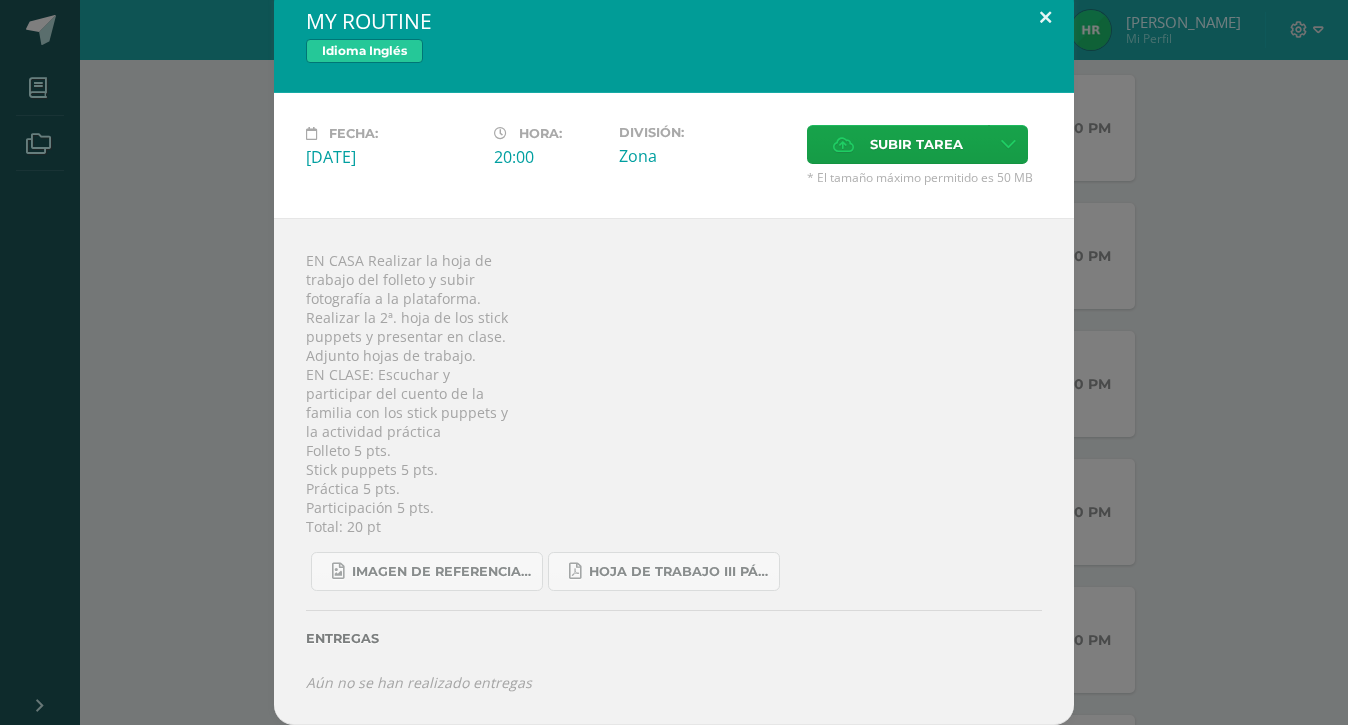 click at bounding box center (1045, 17) 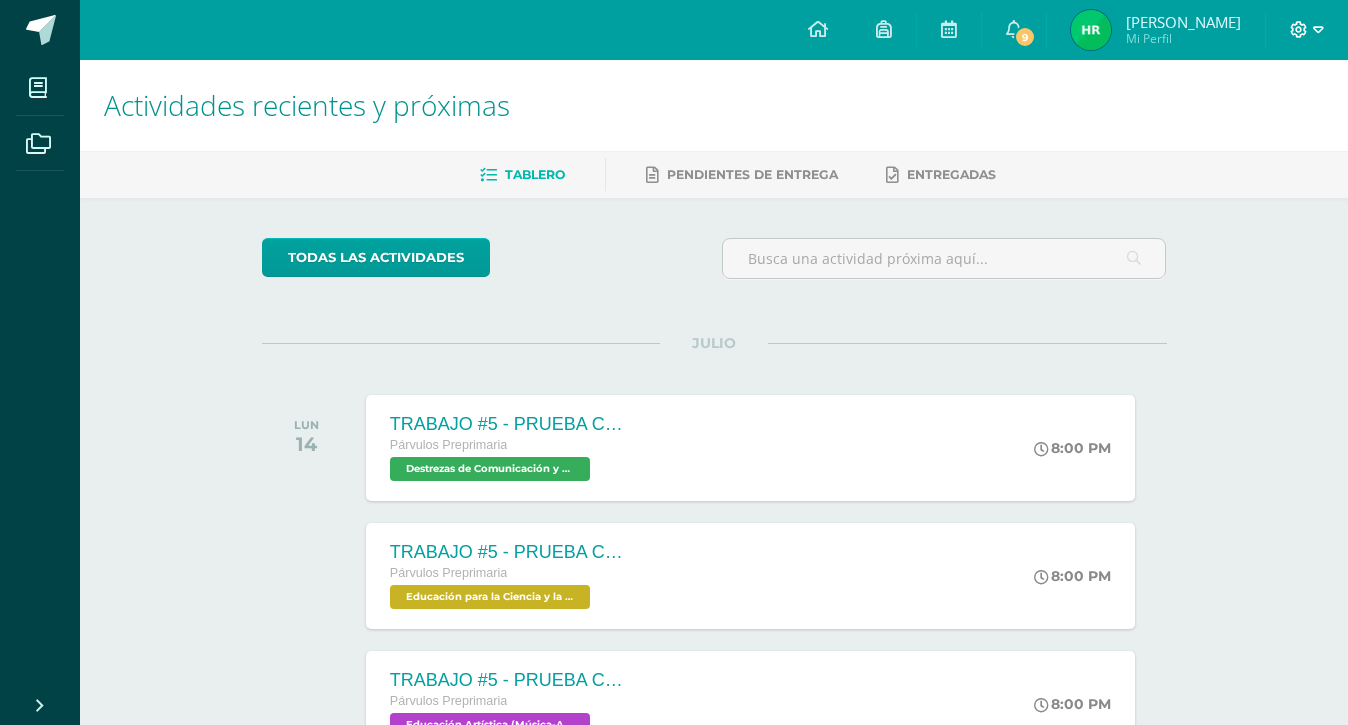 scroll, scrollTop: 0, scrollLeft: 0, axis: both 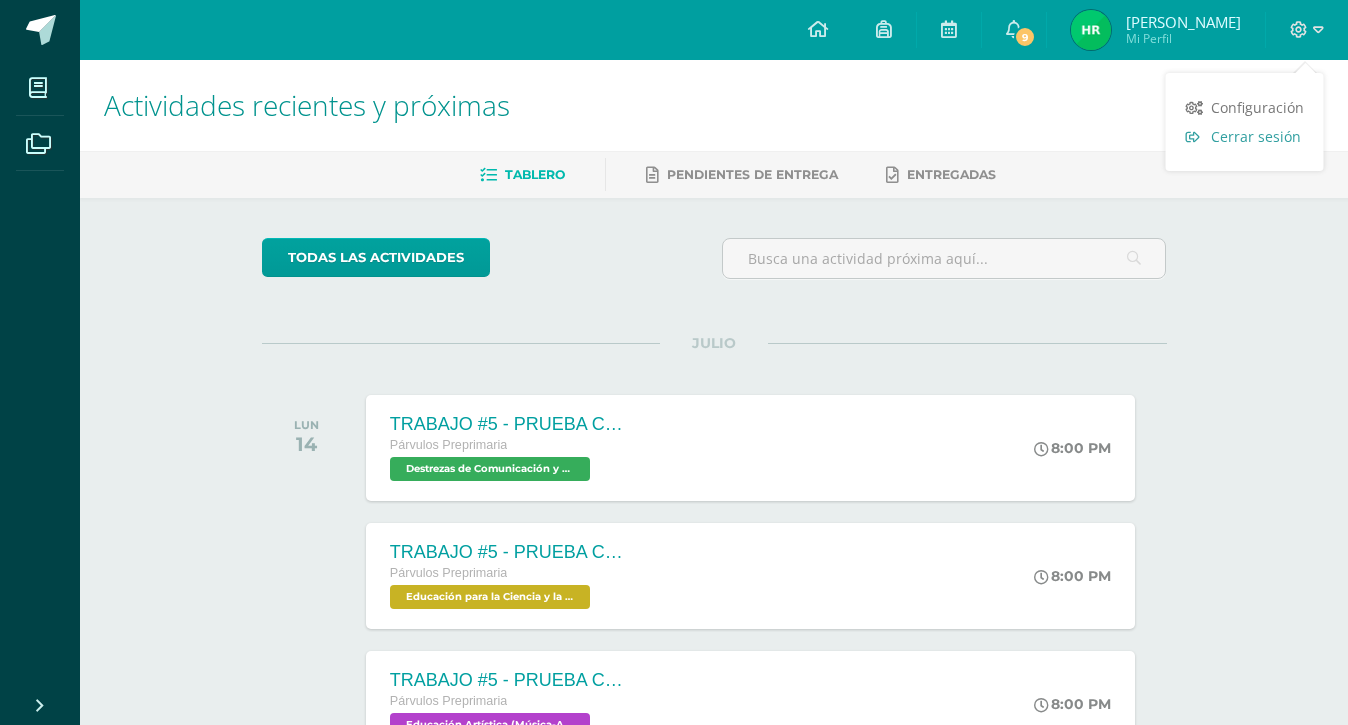 click on "Cerrar sesión" at bounding box center [1245, 136] 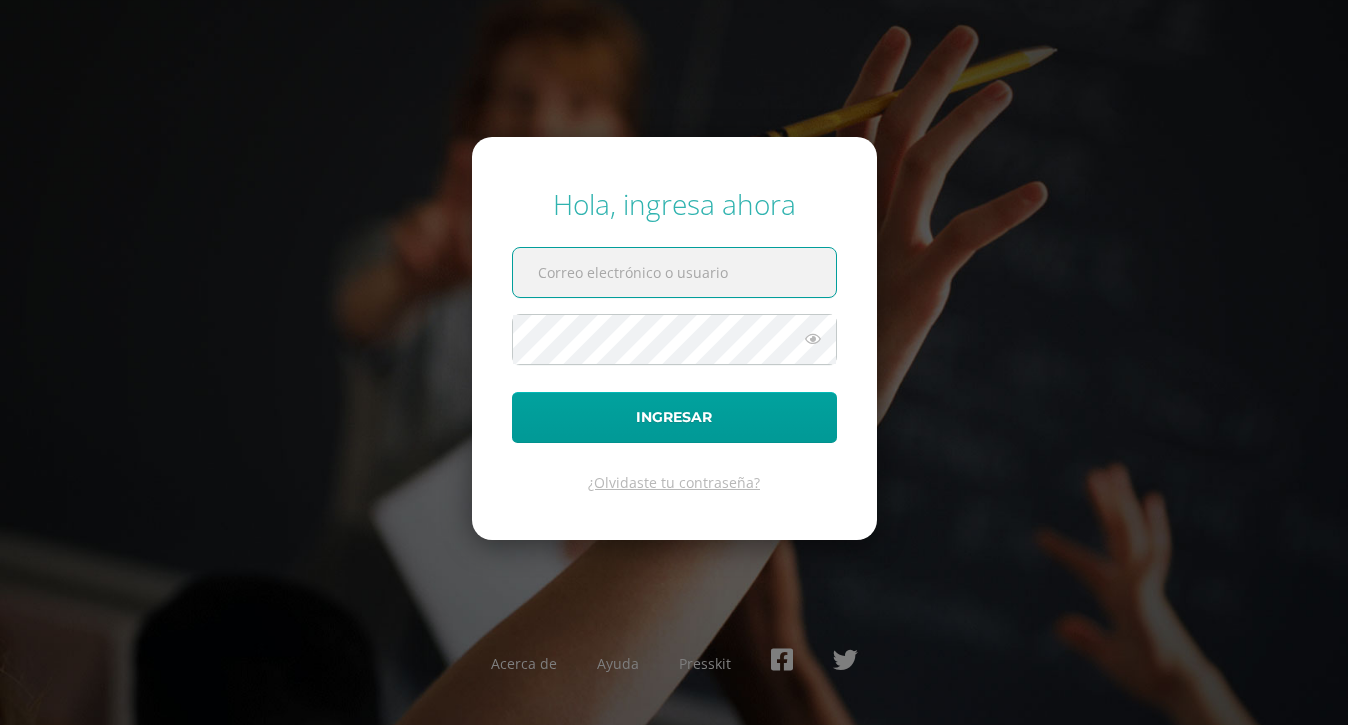 scroll, scrollTop: 0, scrollLeft: 0, axis: both 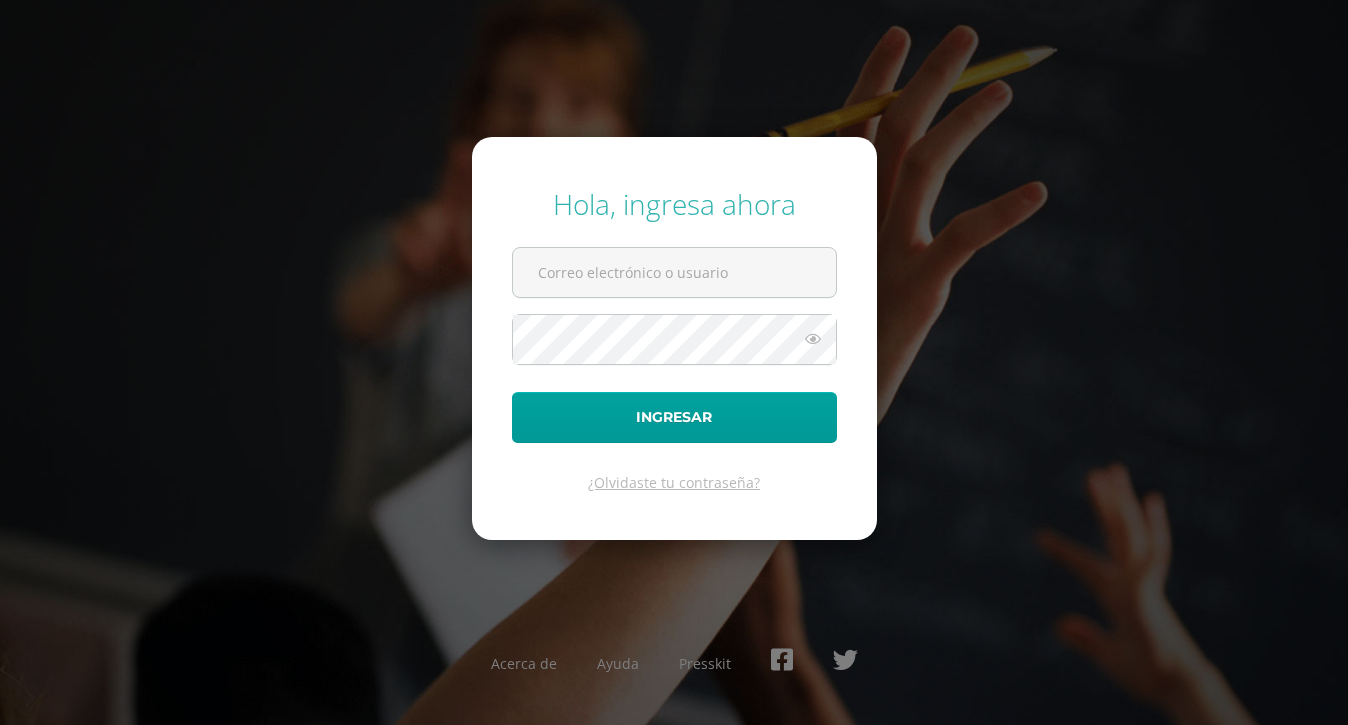 type on "[EMAIL_ADDRESS][DOMAIN_NAME]" 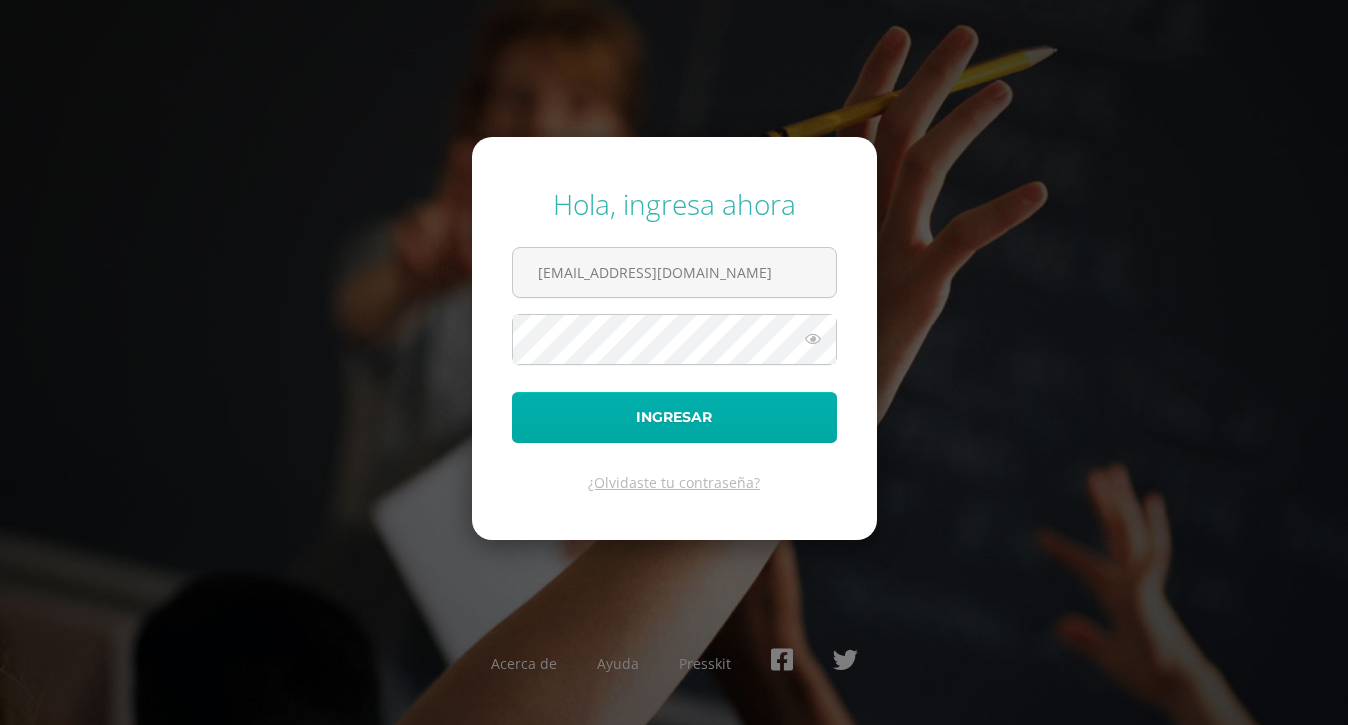 click on "Ingresar" at bounding box center [674, 417] 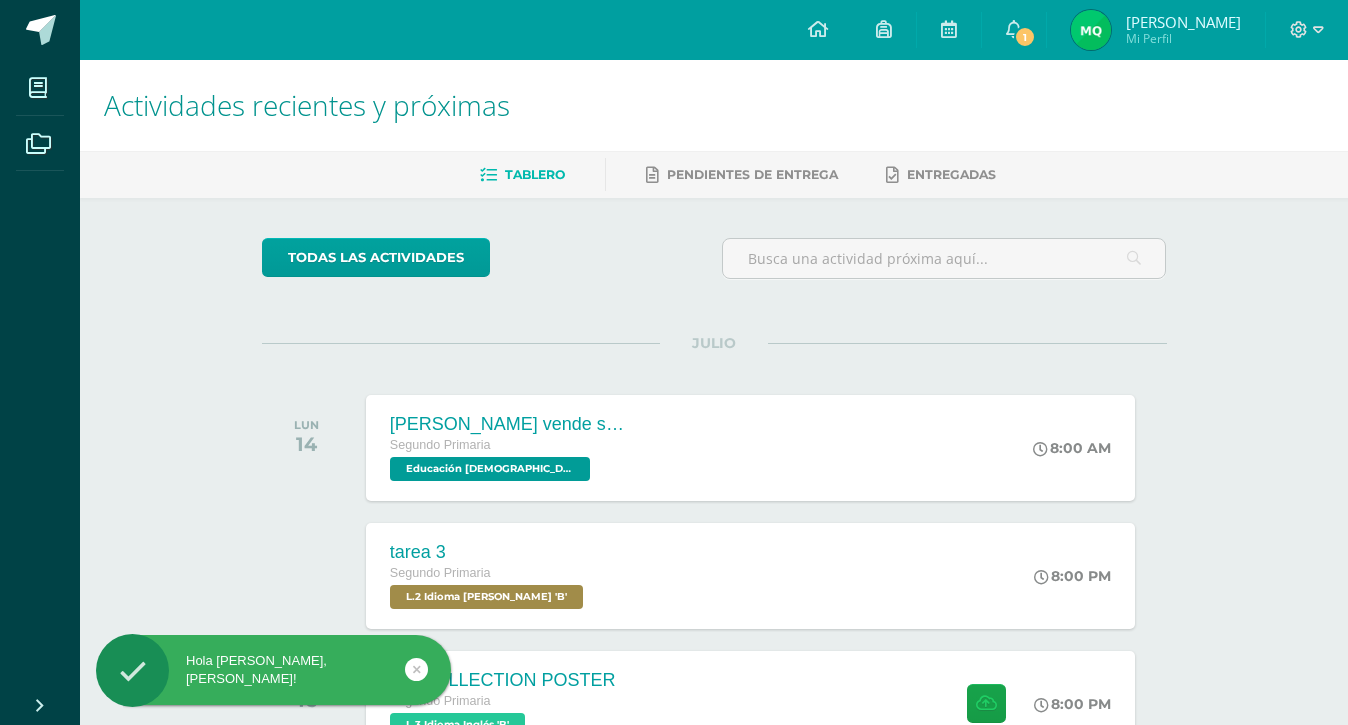 scroll, scrollTop: 256, scrollLeft: 0, axis: vertical 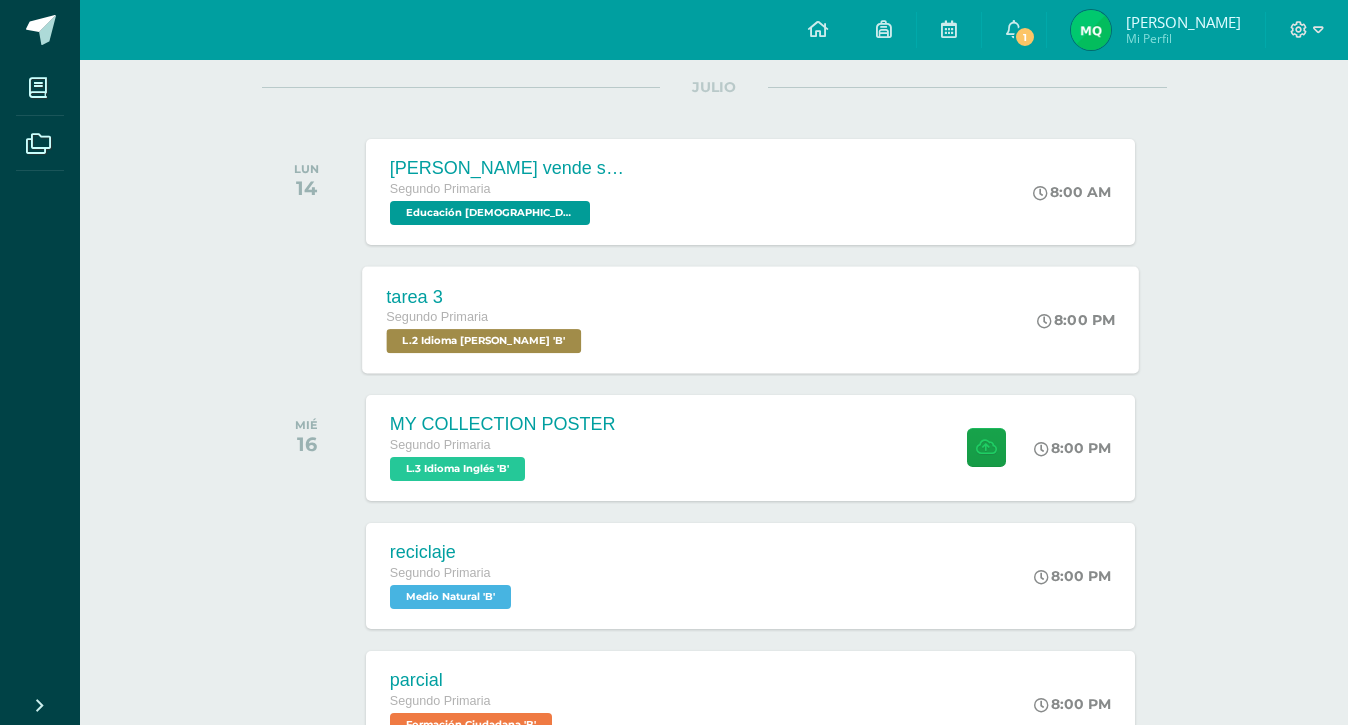 click on "tarea 3
Segundo Primaria
L.2 Idioma Maya Kaqchikel 'B'
8:00 PM
tarea 3
L.2 Idioma Maya Kaqchikel
Cargando contenido" at bounding box center [750, 319] 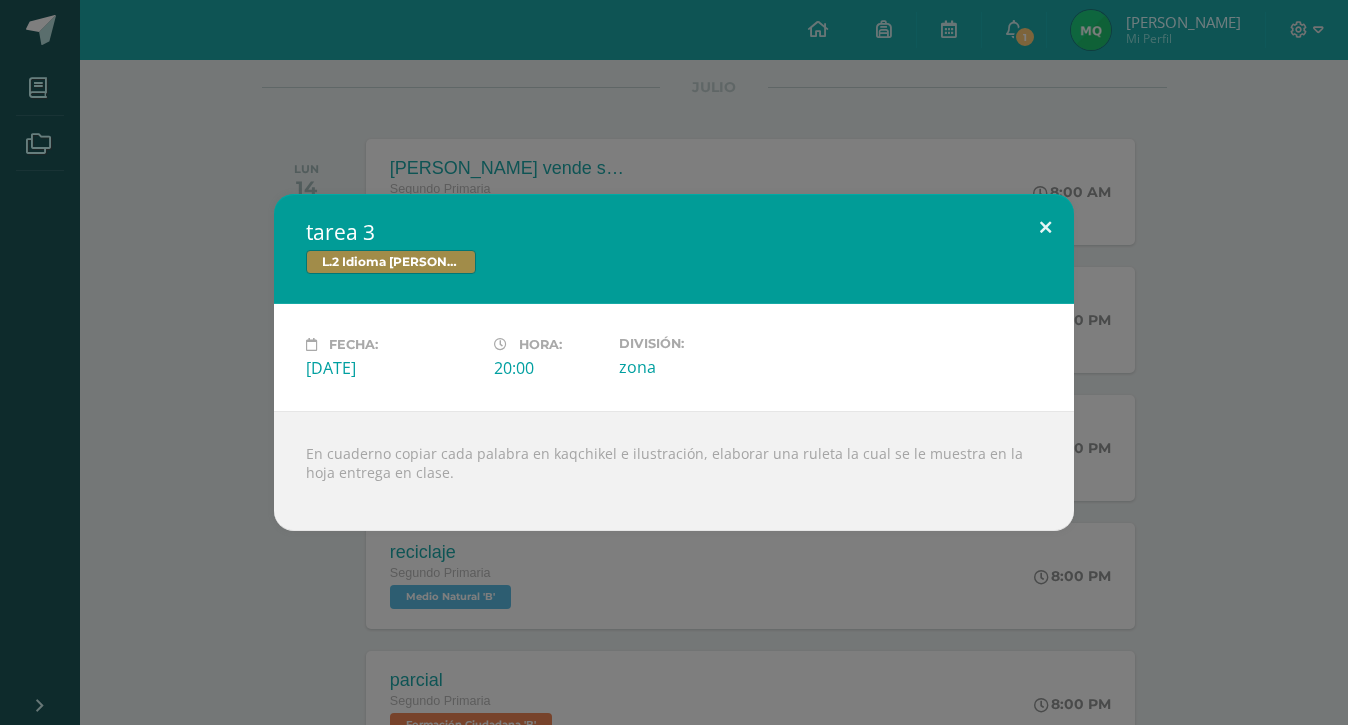 click at bounding box center [1045, 228] 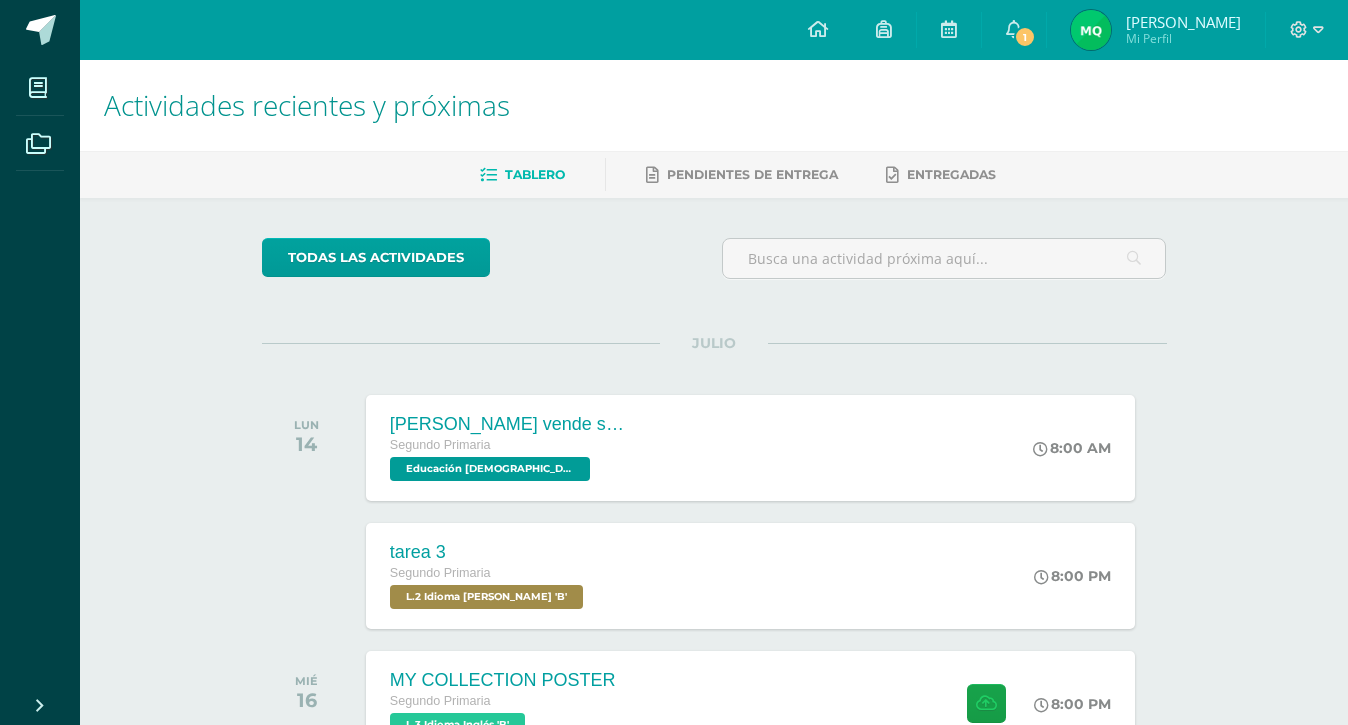 scroll, scrollTop: 0, scrollLeft: 0, axis: both 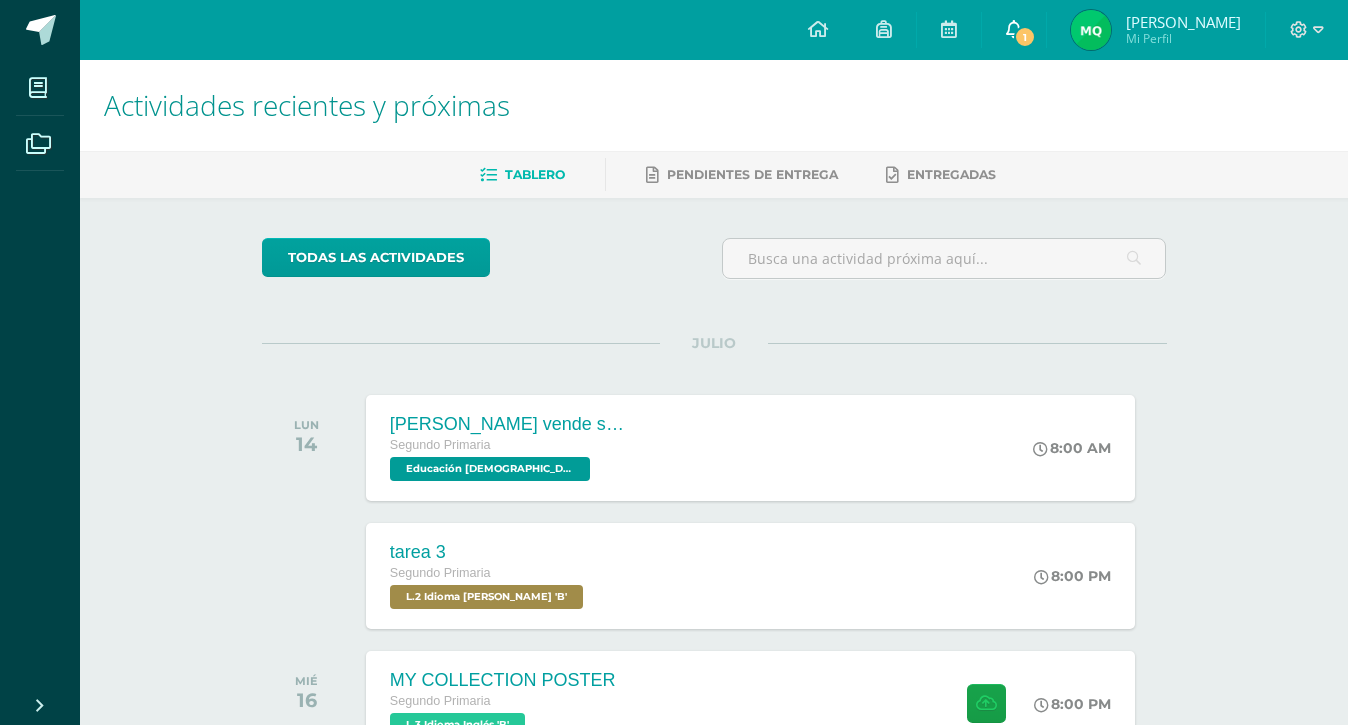 click on "1" at bounding box center [1014, 30] 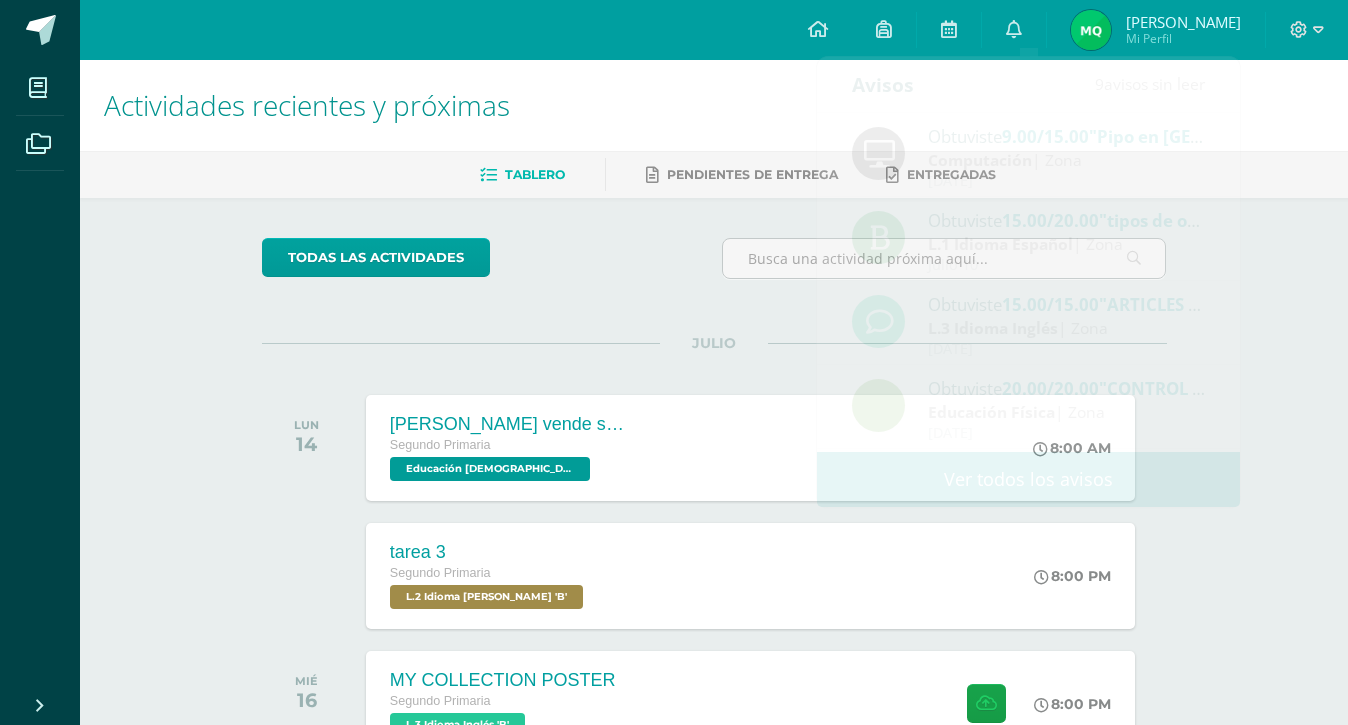 click on "Actividades recientes y próximas
Tablero
Pendientes de entrega
Entregadas
todas las Actividades
No tienes actividades
Échale un vistazo a los demás períodos o  sal y disfruta del sol
JULIO
LUN
14
Esaú vende su primogenitura
Segundo Primaria
Educación Cristiana 'B'" at bounding box center (714, 785) 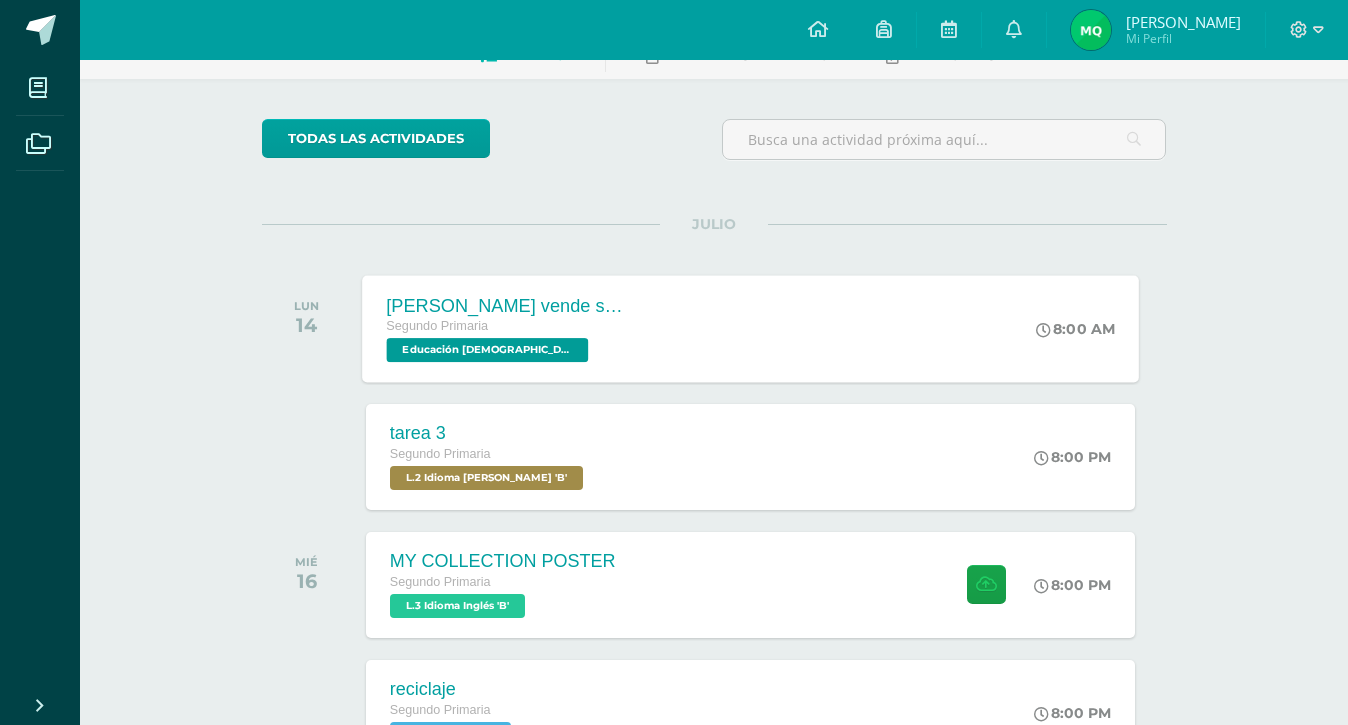 scroll, scrollTop: 125, scrollLeft: 0, axis: vertical 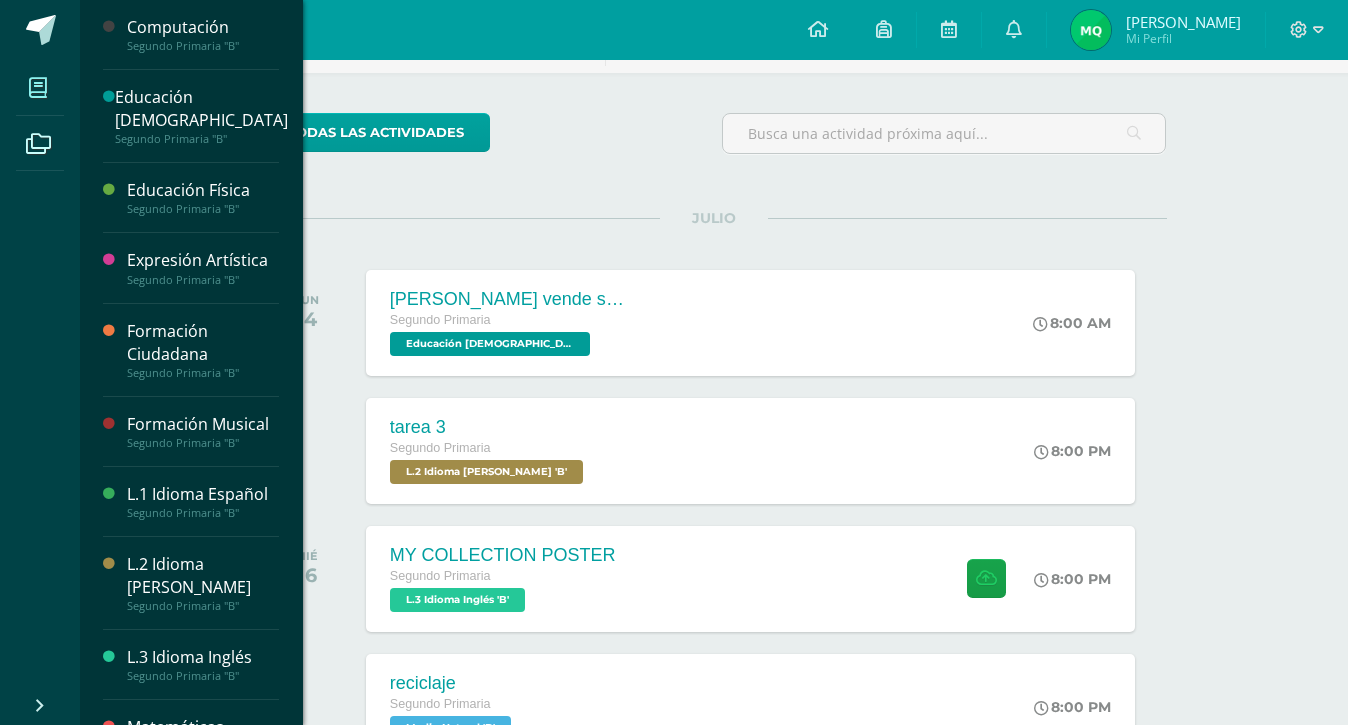 click at bounding box center (38, 88) 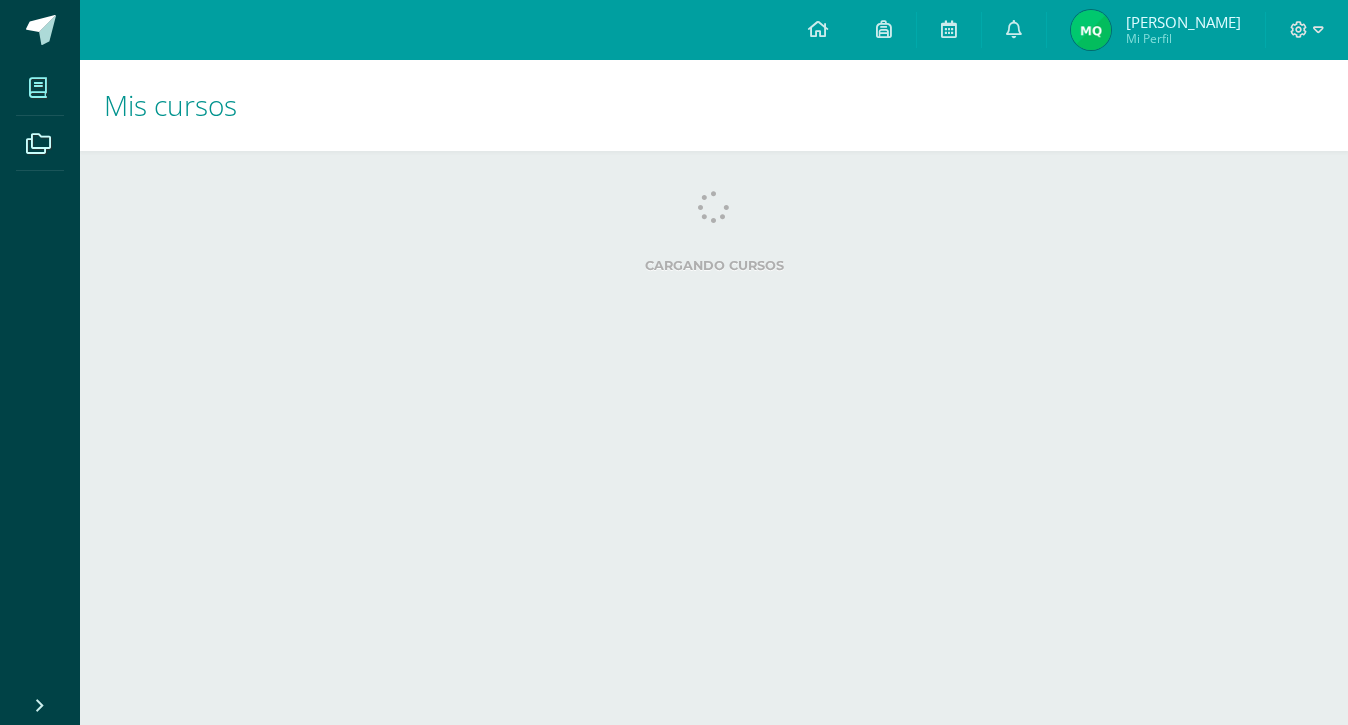 scroll, scrollTop: 0, scrollLeft: 0, axis: both 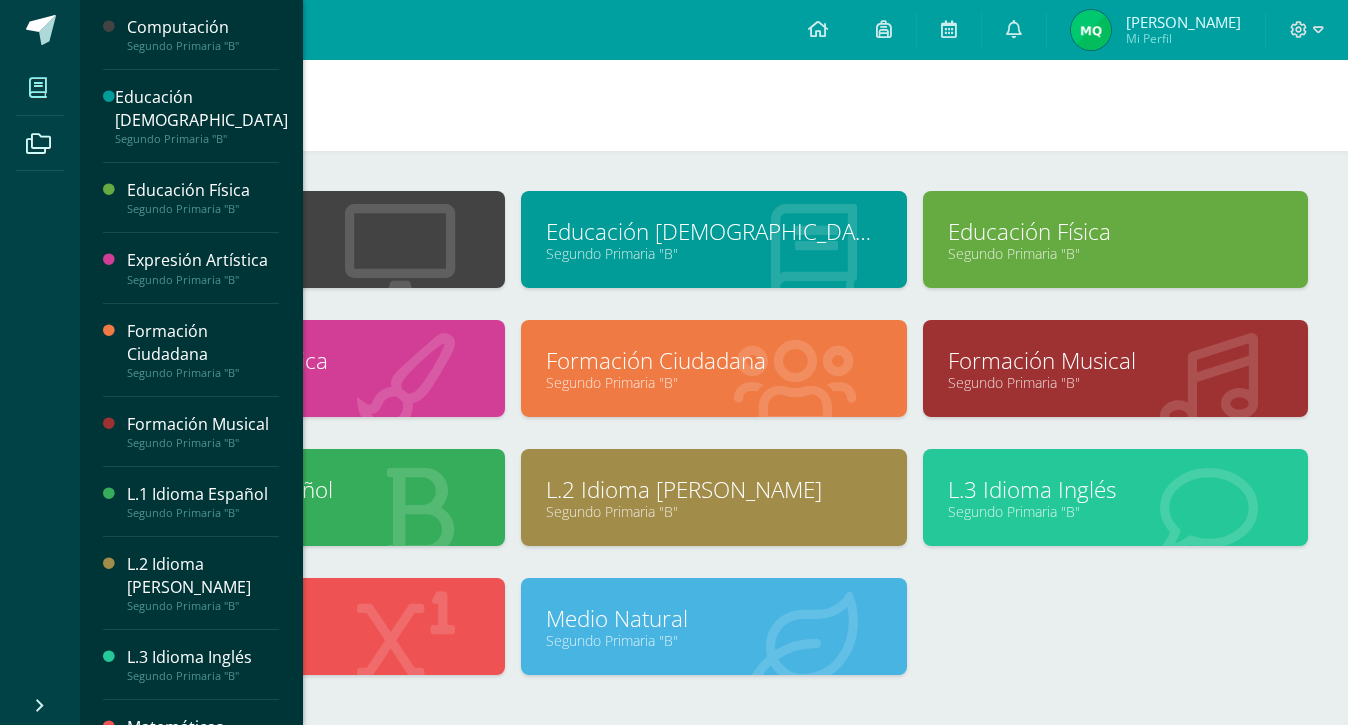 click at bounding box center (38, 87) 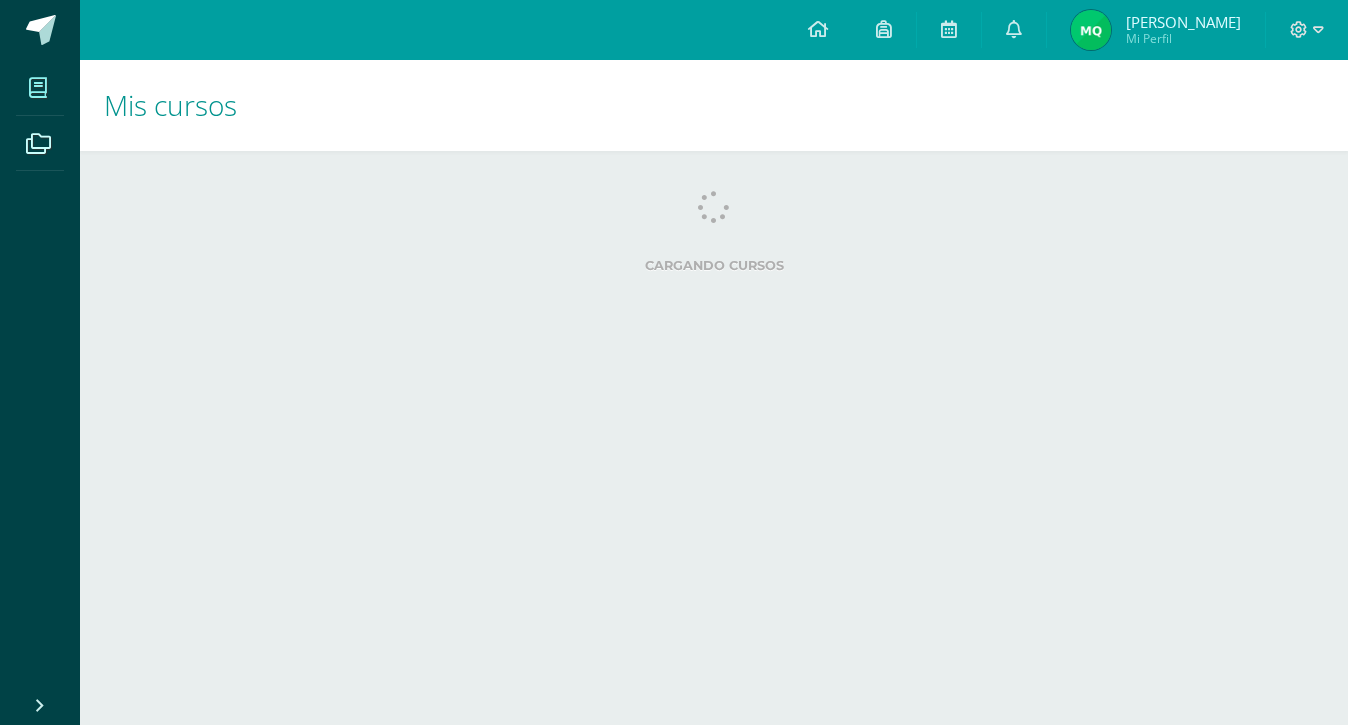 scroll, scrollTop: 0, scrollLeft: 0, axis: both 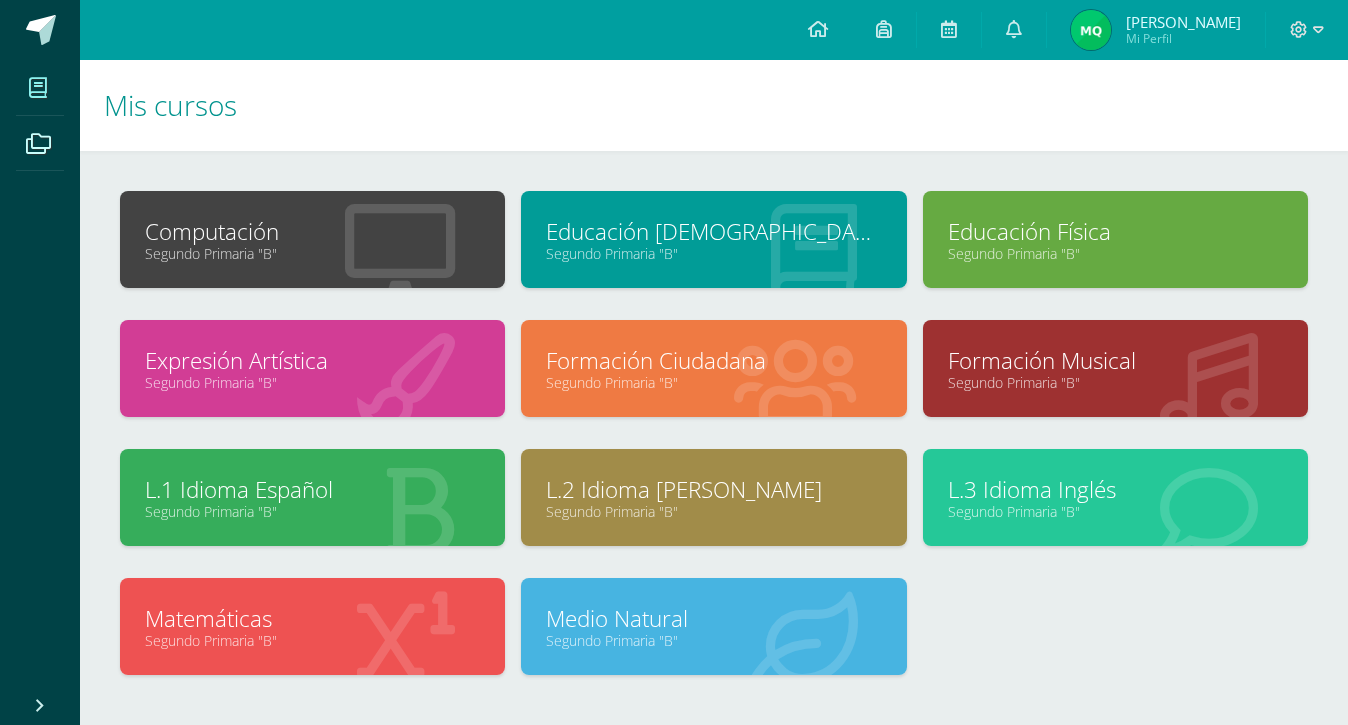 click at bounding box center (857, 499) 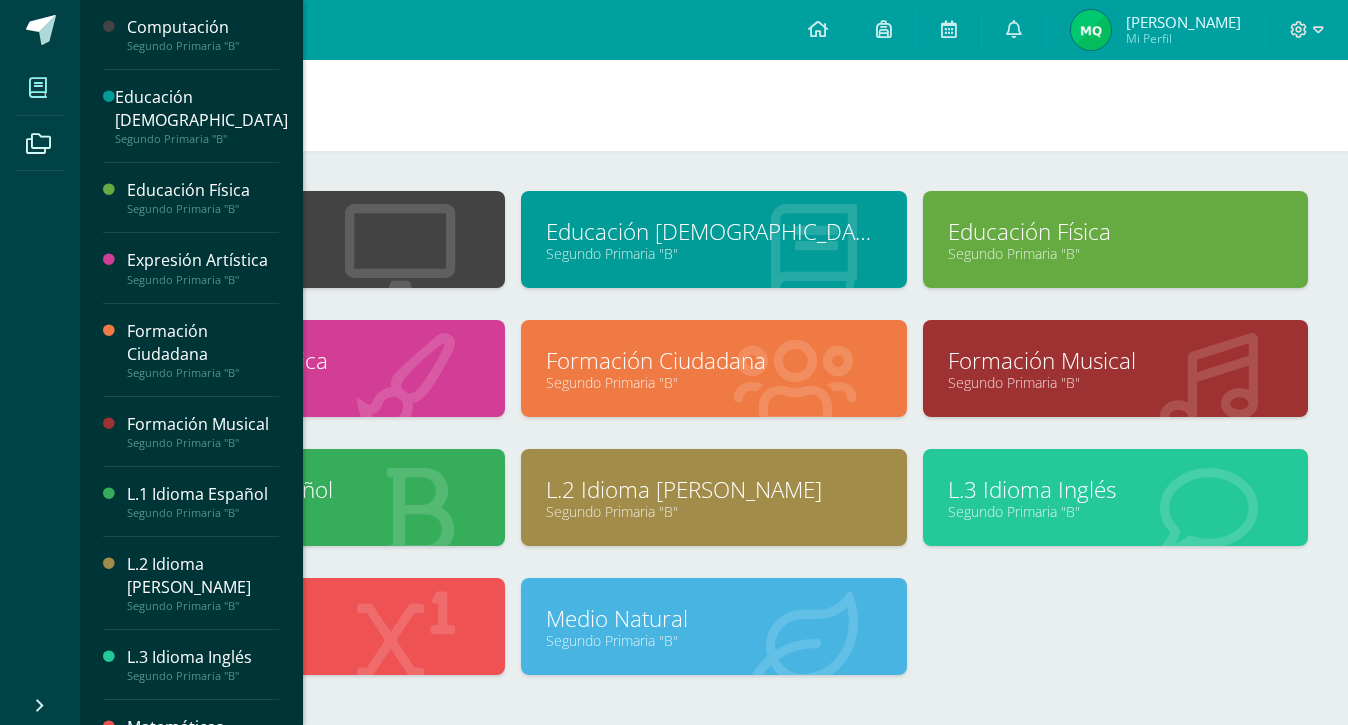 click on "L.2 Idioma [PERSON_NAME]" at bounding box center (203, 576) 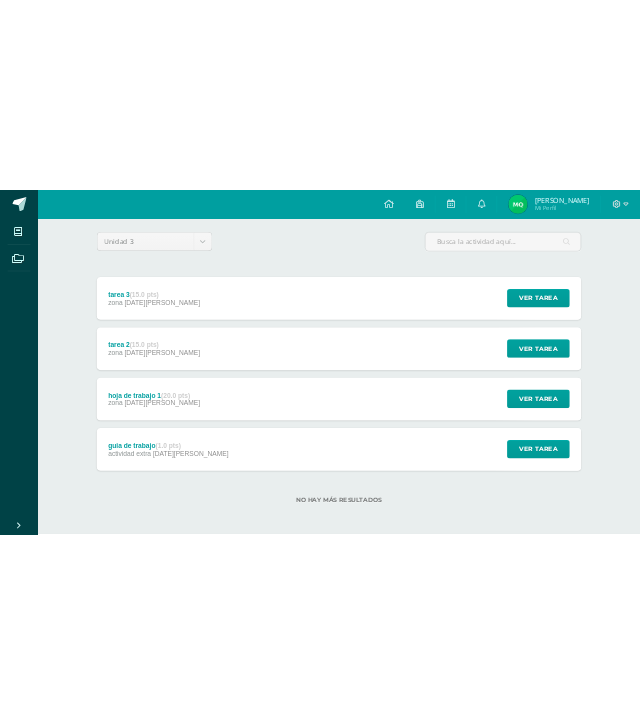 scroll, scrollTop: 149, scrollLeft: 0, axis: vertical 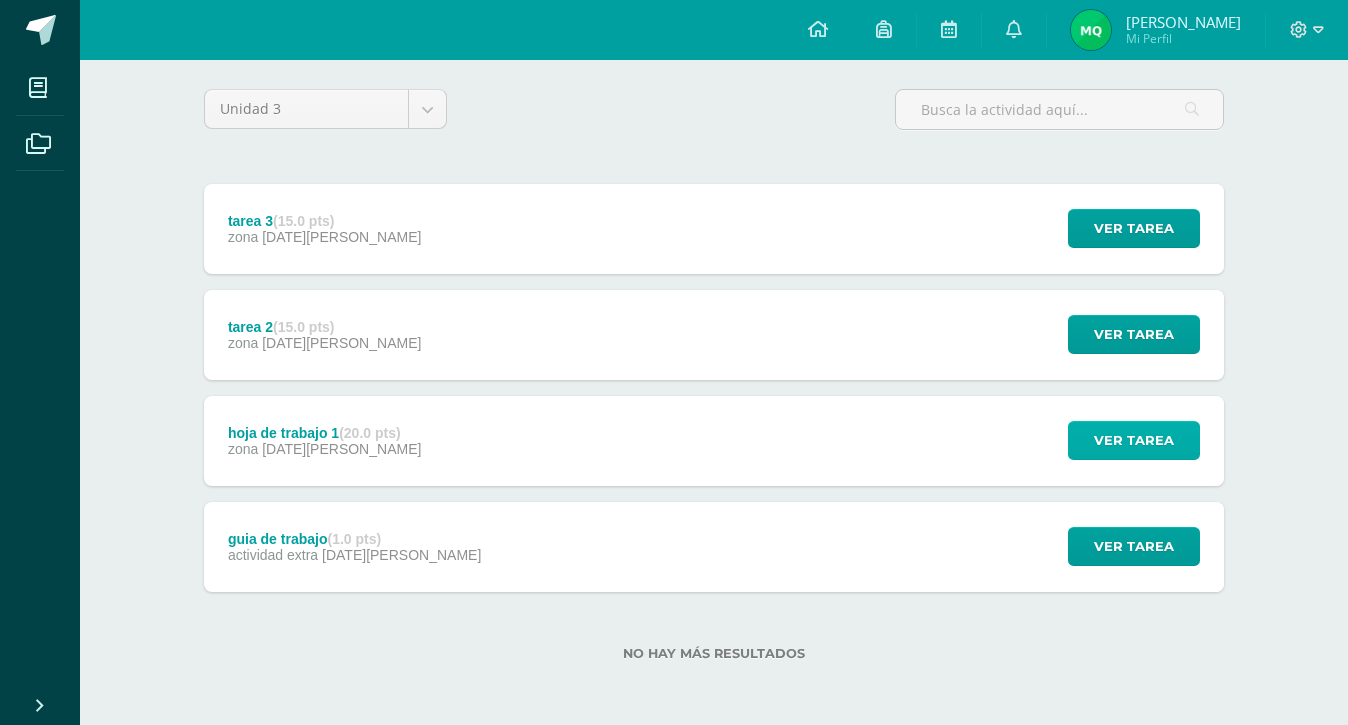 click on "Ver tarea" at bounding box center [1134, 440] 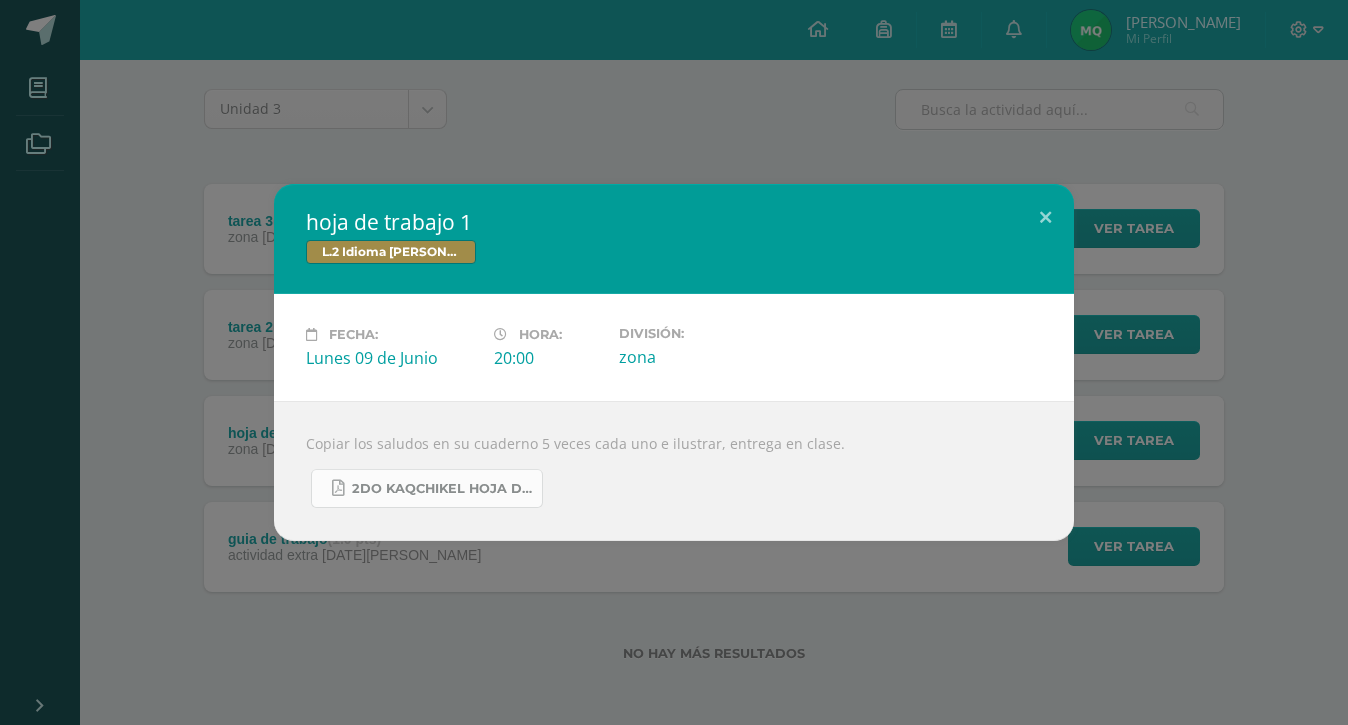 click on "2do kaqchikel hoja de trabajo.pdf" at bounding box center (442, 489) 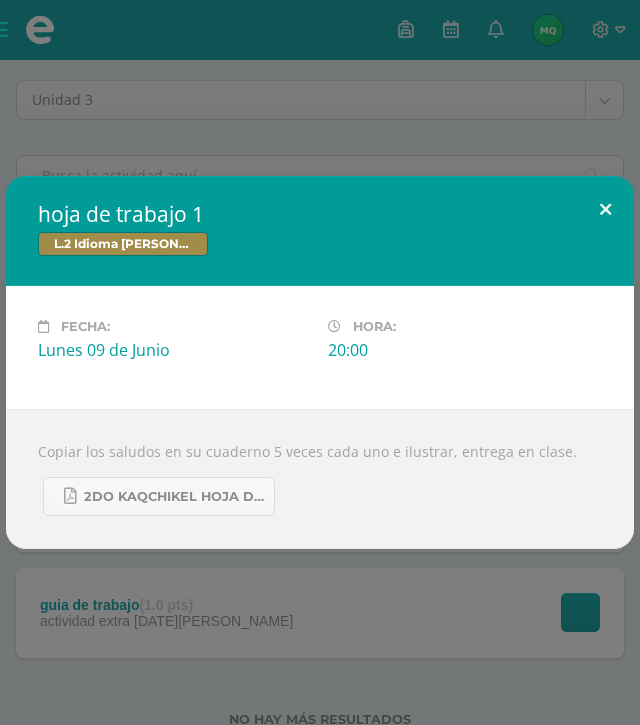 click at bounding box center [605, 210] 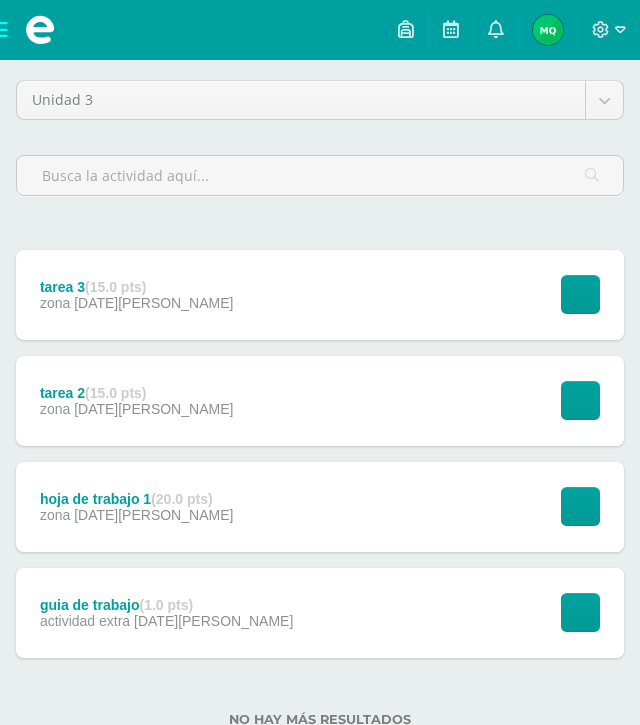 click on "tarea 3  (15.0 pts)
zona
[DATE][PERSON_NAME]
Ver tarea
tarea 3
L.2 Idioma [PERSON_NAME]
Cargando contenido" at bounding box center (320, 295) 